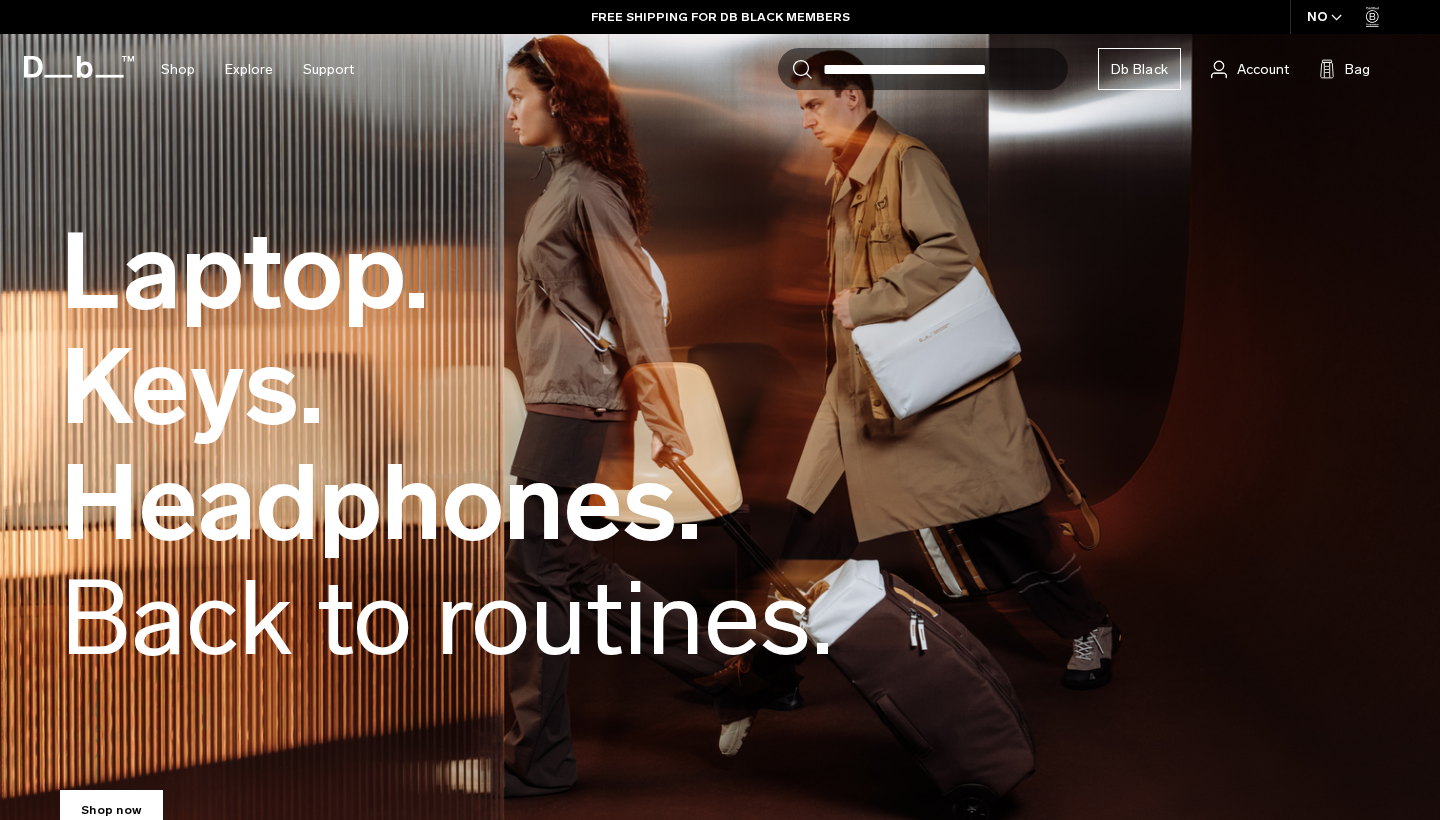 scroll, scrollTop: 0, scrollLeft: 0, axis: both 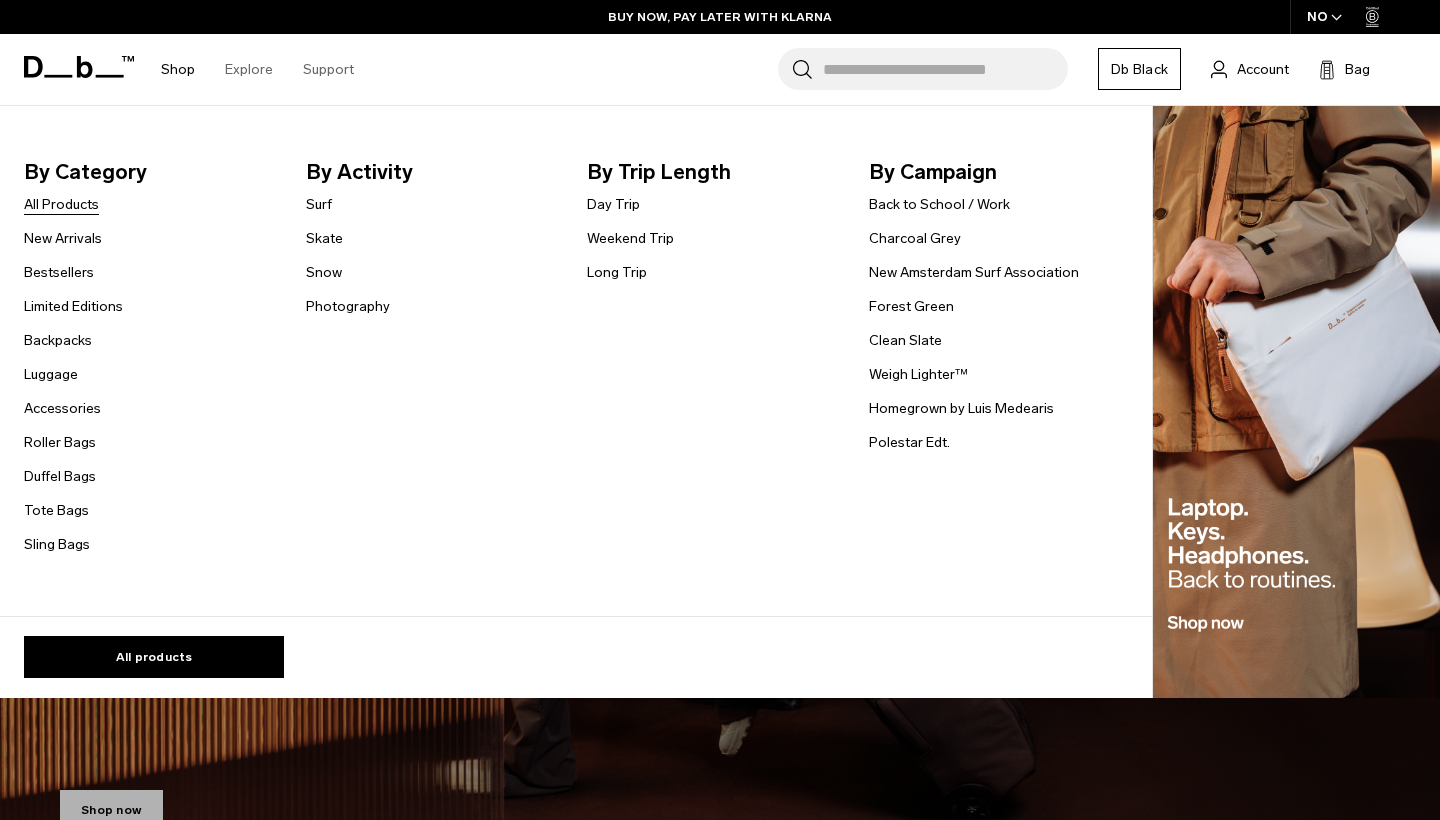 click on "All Products" at bounding box center [61, 204] 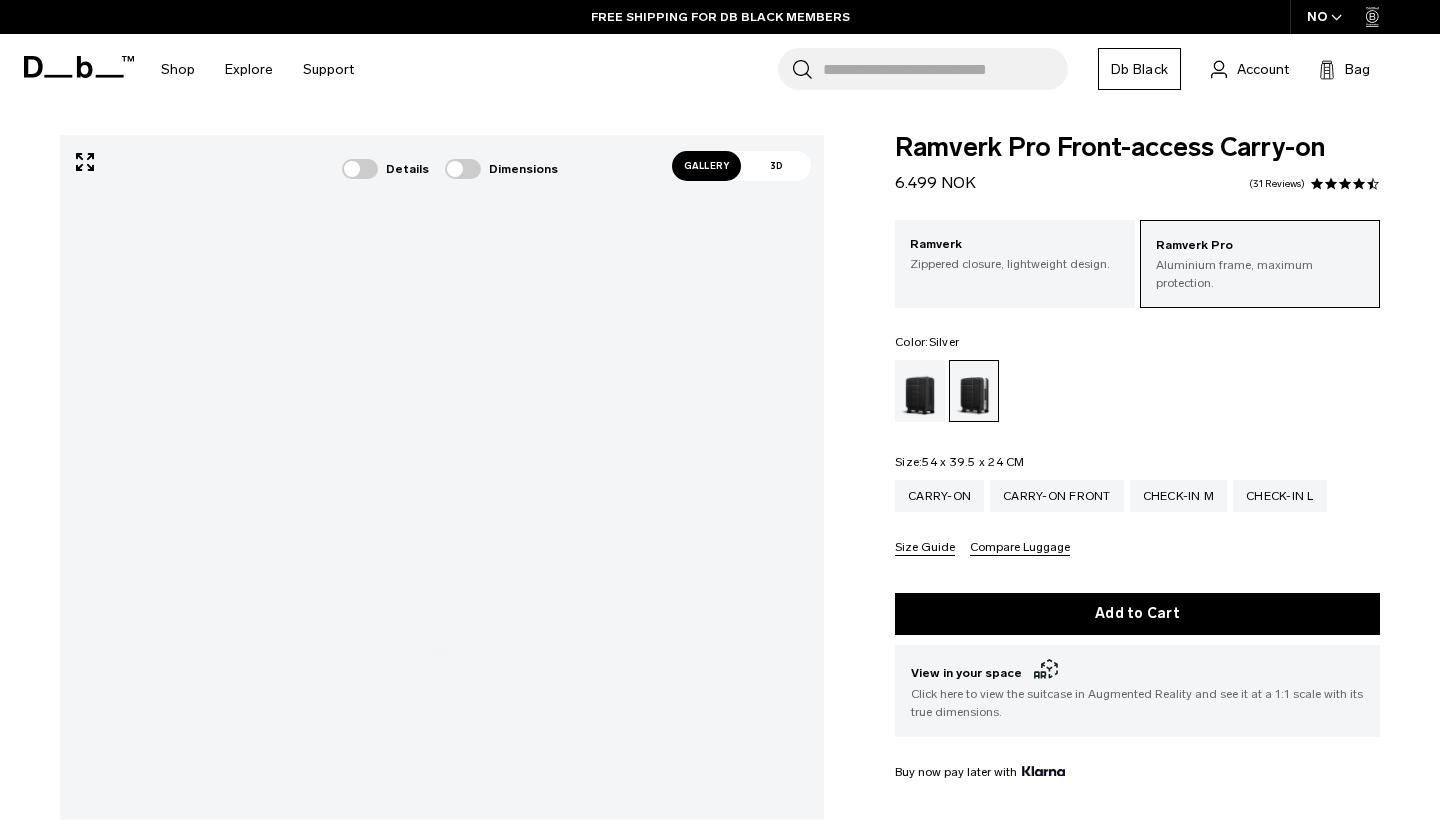scroll, scrollTop: 0, scrollLeft: 0, axis: both 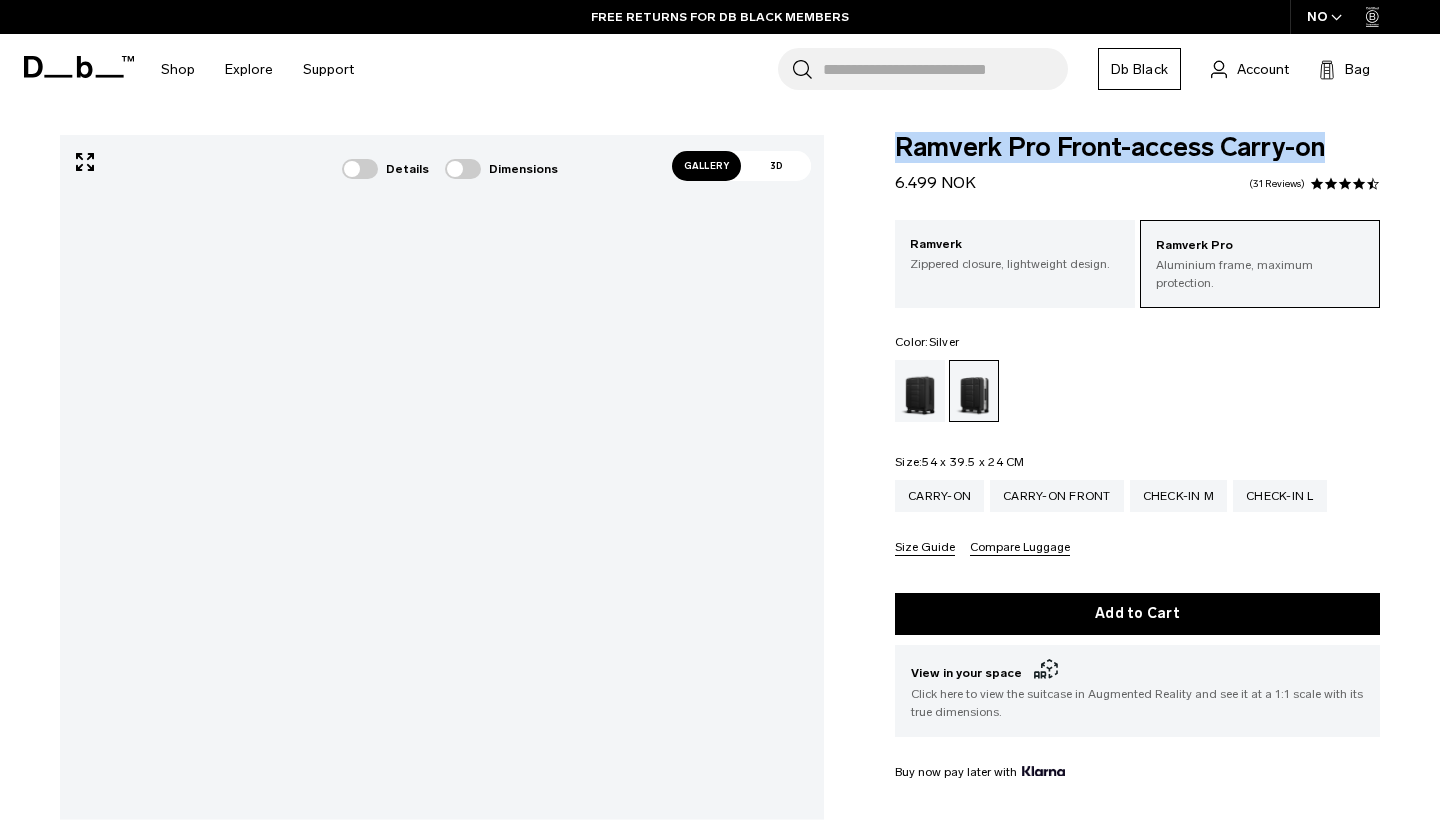 drag, startPoint x: 1329, startPoint y: 148, endPoint x: 885, endPoint y: 145, distance: 444.01013 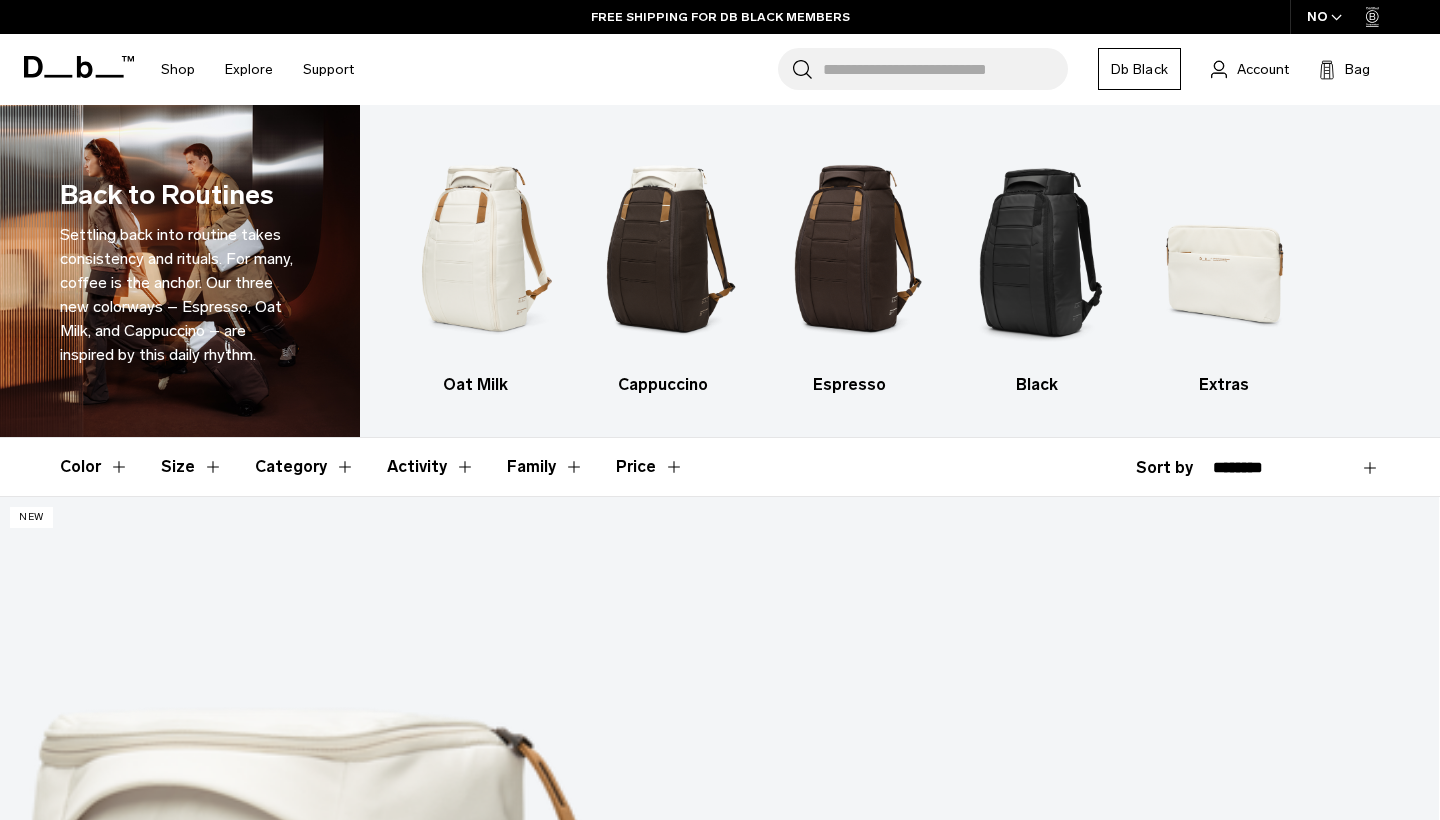 scroll, scrollTop: 0, scrollLeft: 0, axis: both 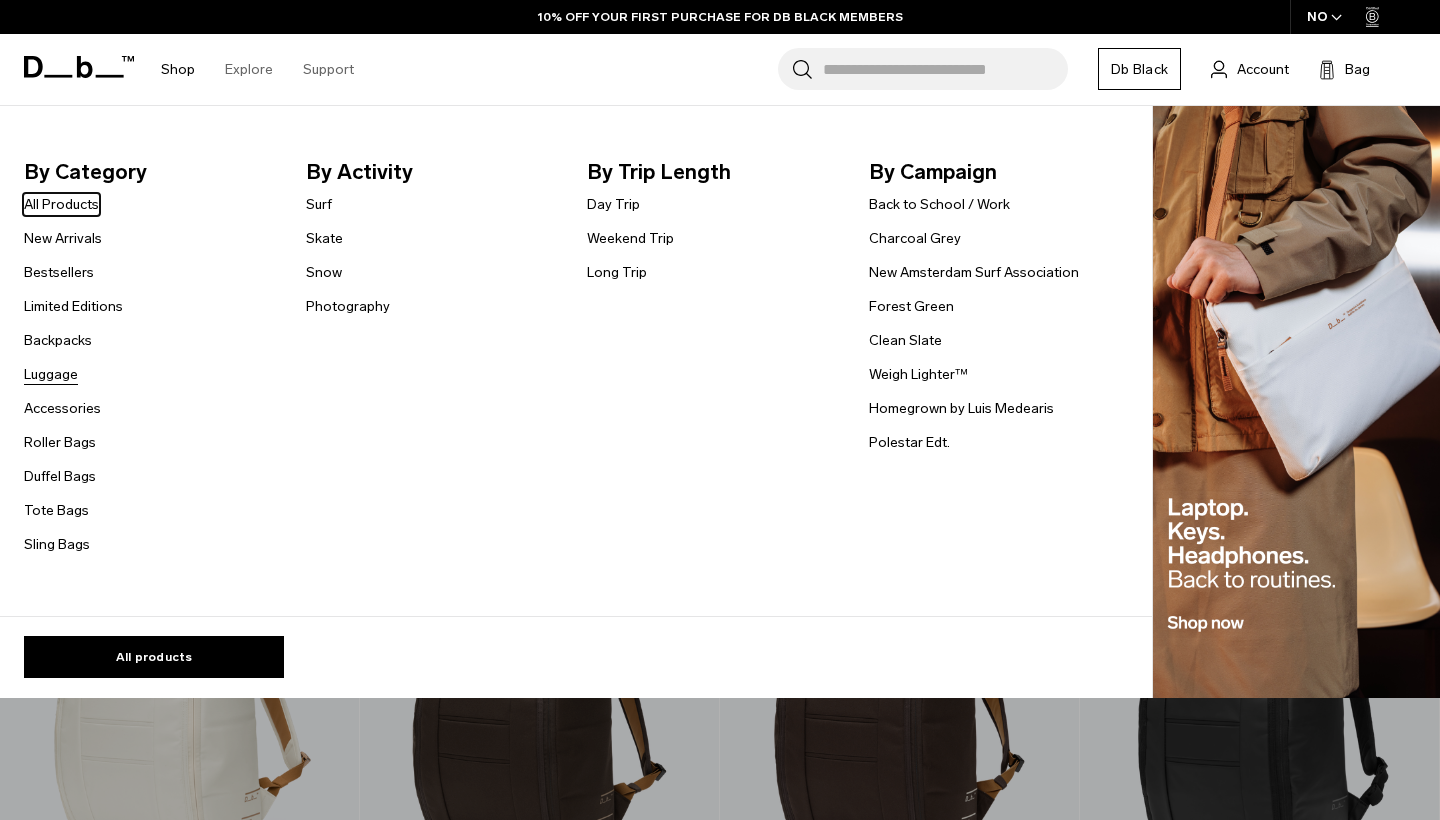 click on "Luggage" at bounding box center (51, 374) 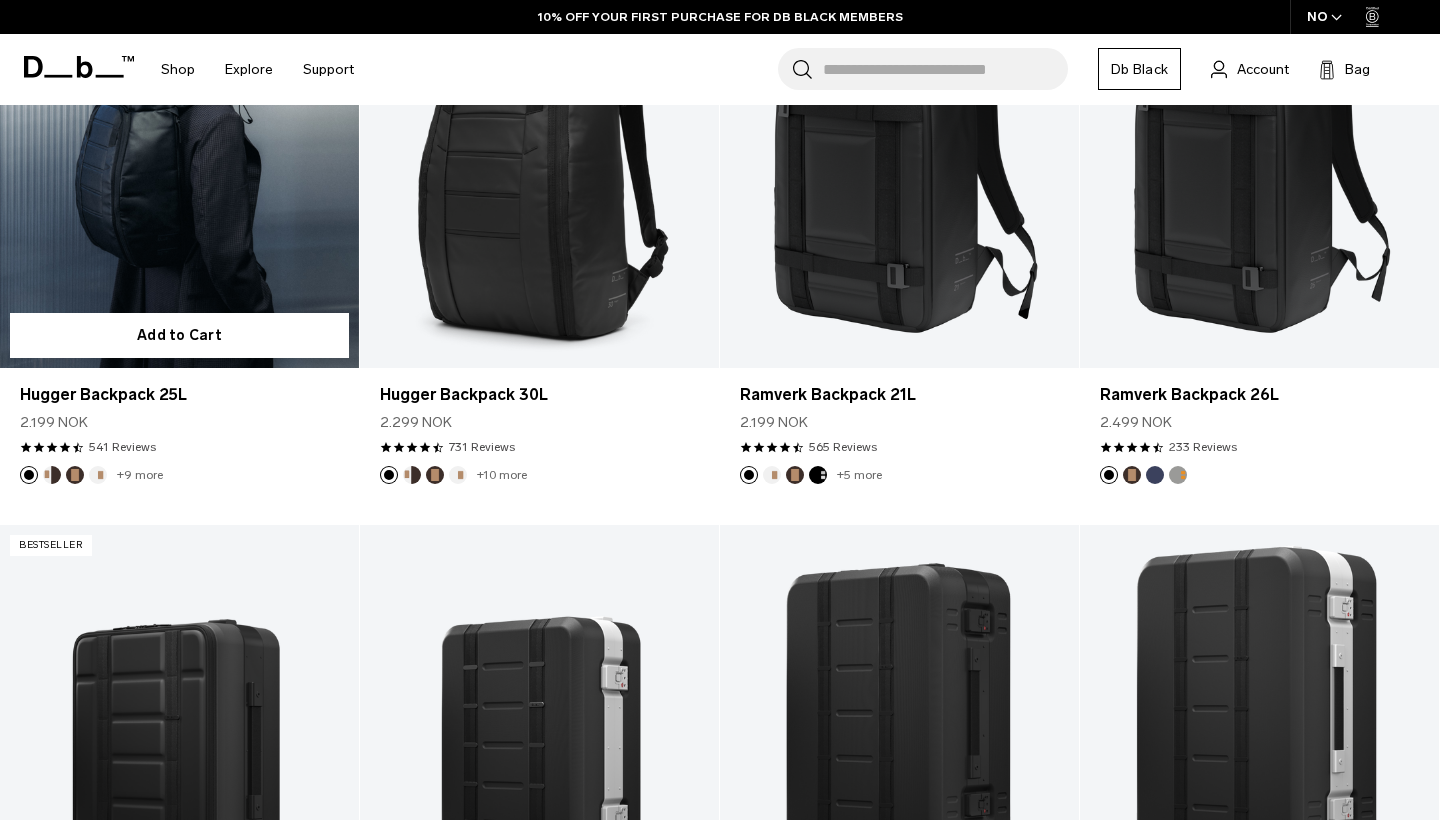 scroll, scrollTop: 528, scrollLeft: 0, axis: vertical 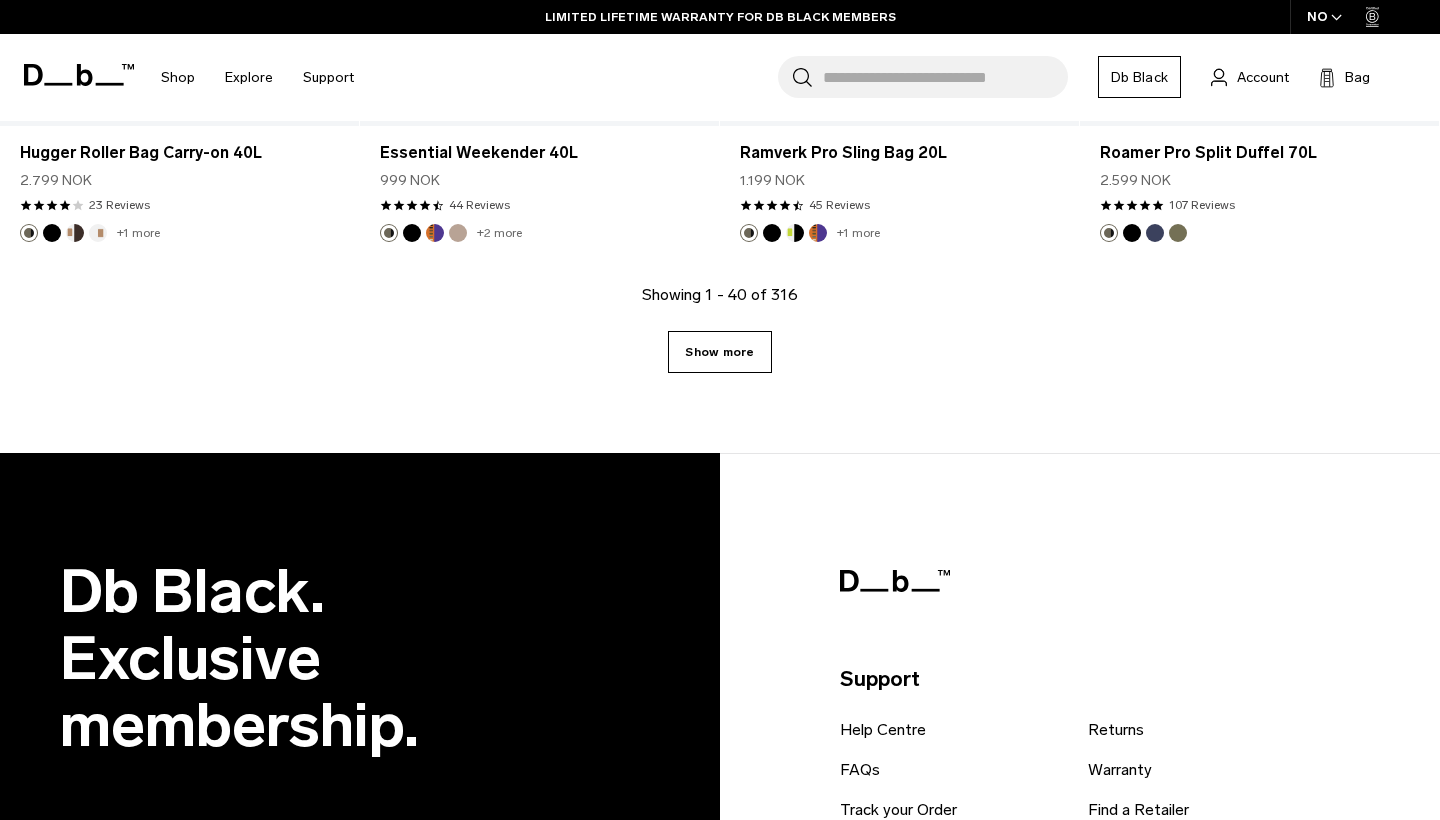 click on "Show more" at bounding box center (719, 352) 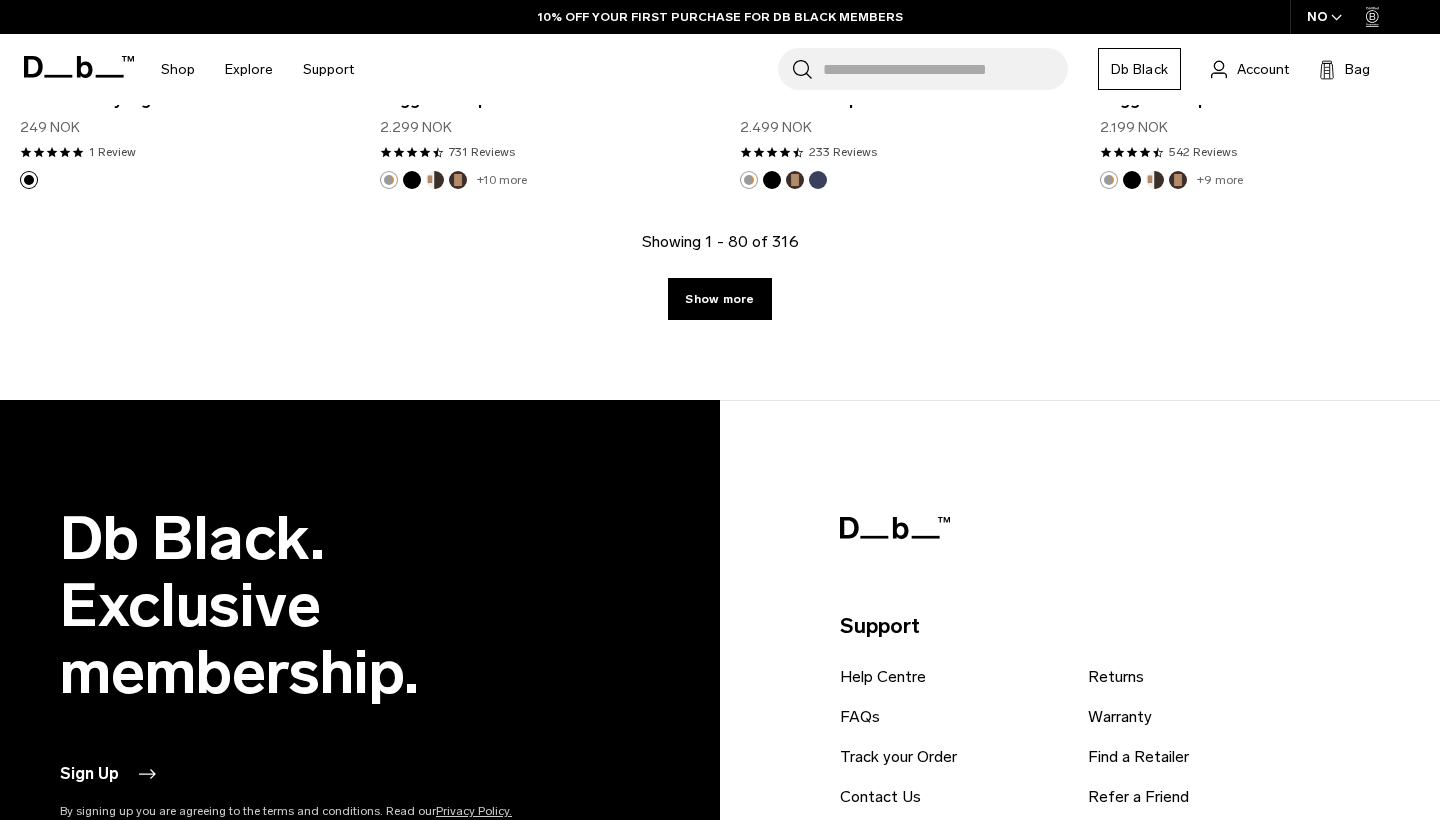 scroll, scrollTop: 11807, scrollLeft: 0, axis: vertical 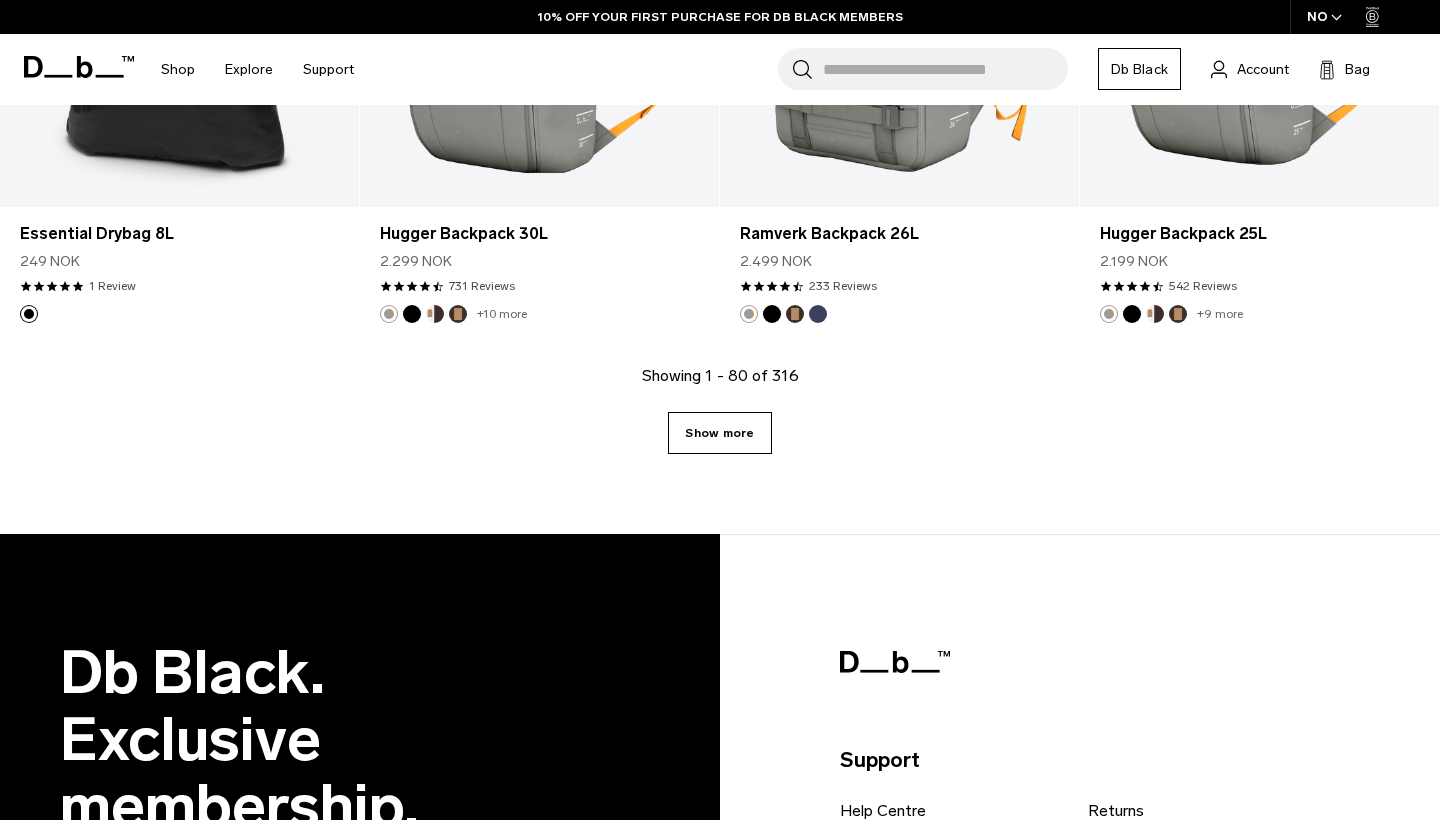 click on "Show more" at bounding box center [719, 433] 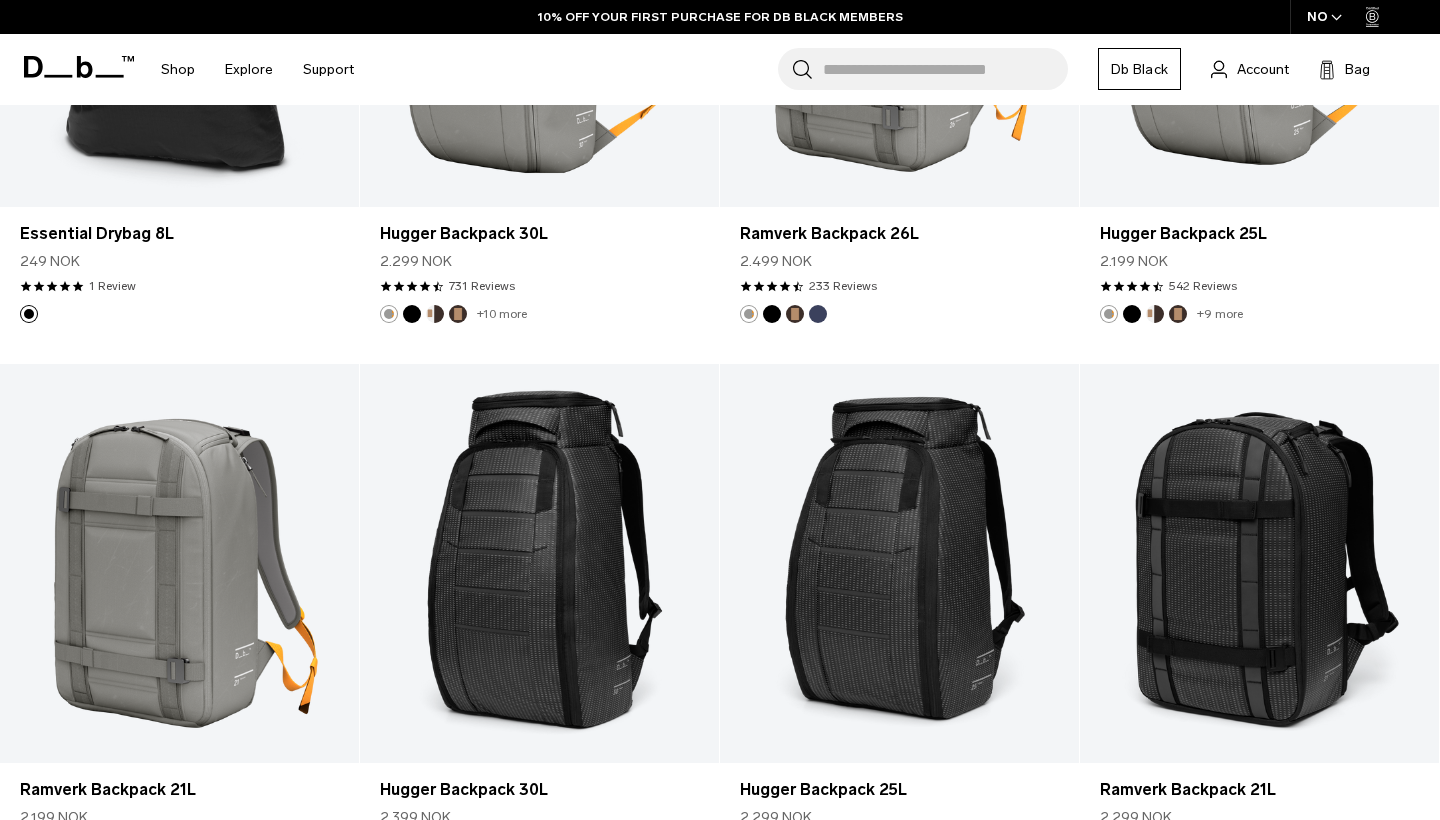 scroll, scrollTop: 11786, scrollLeft: 0, axis: vertical 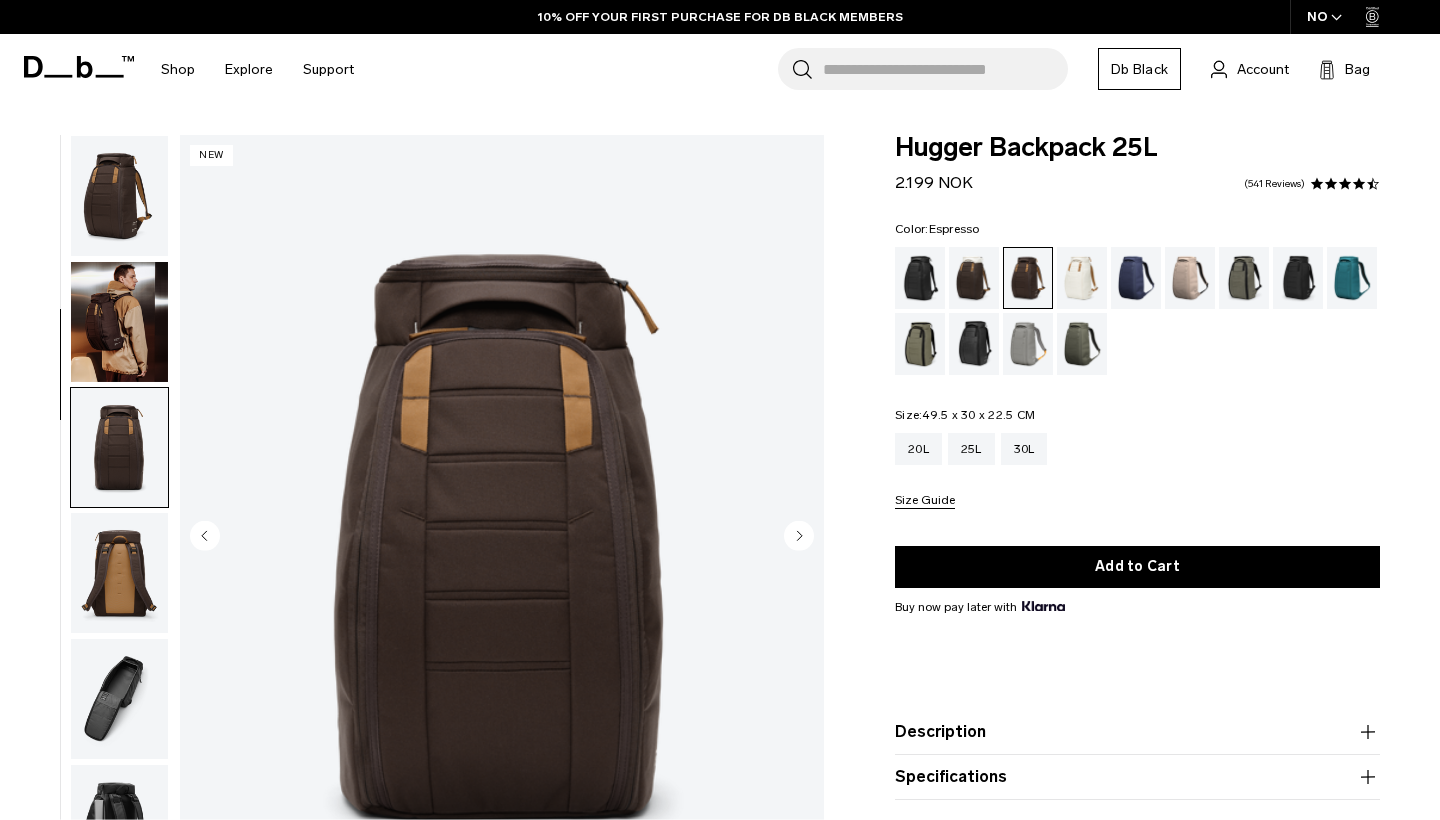 click at bounding box center (119, 573) 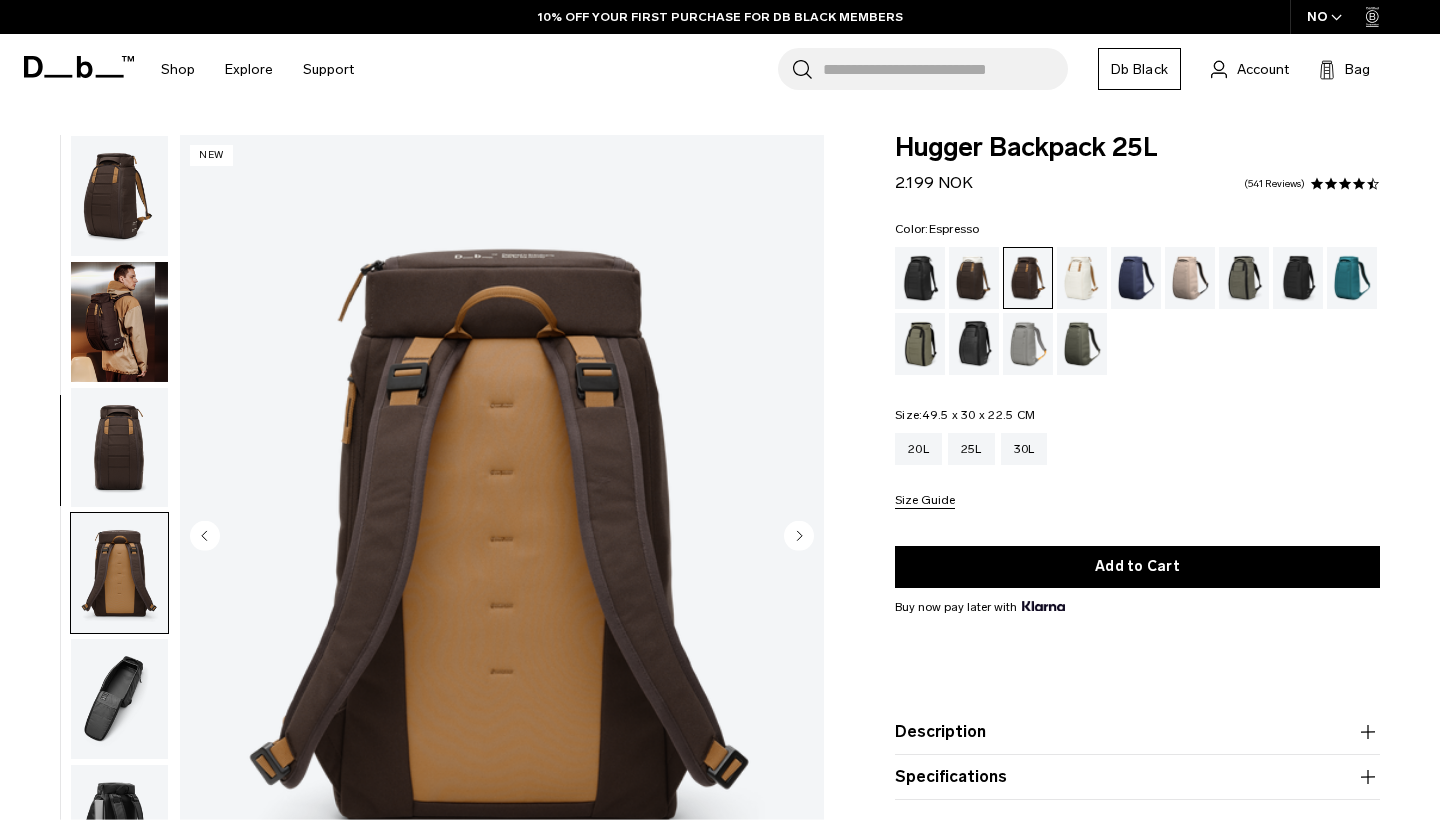 scroll, scrollTop: 336, scrollLeft: 0, axis: vertical 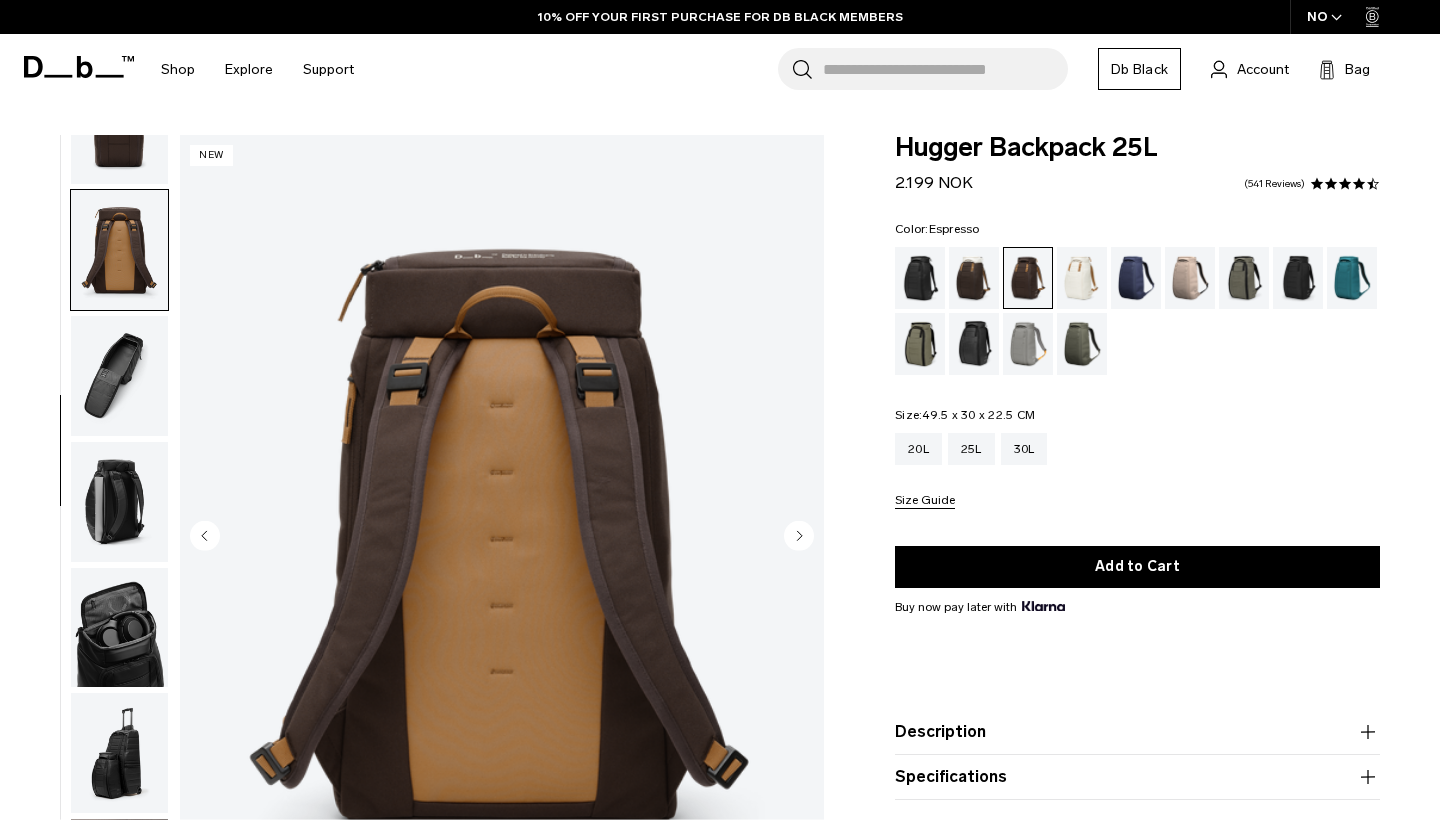 click at bounding box center [119, 376] 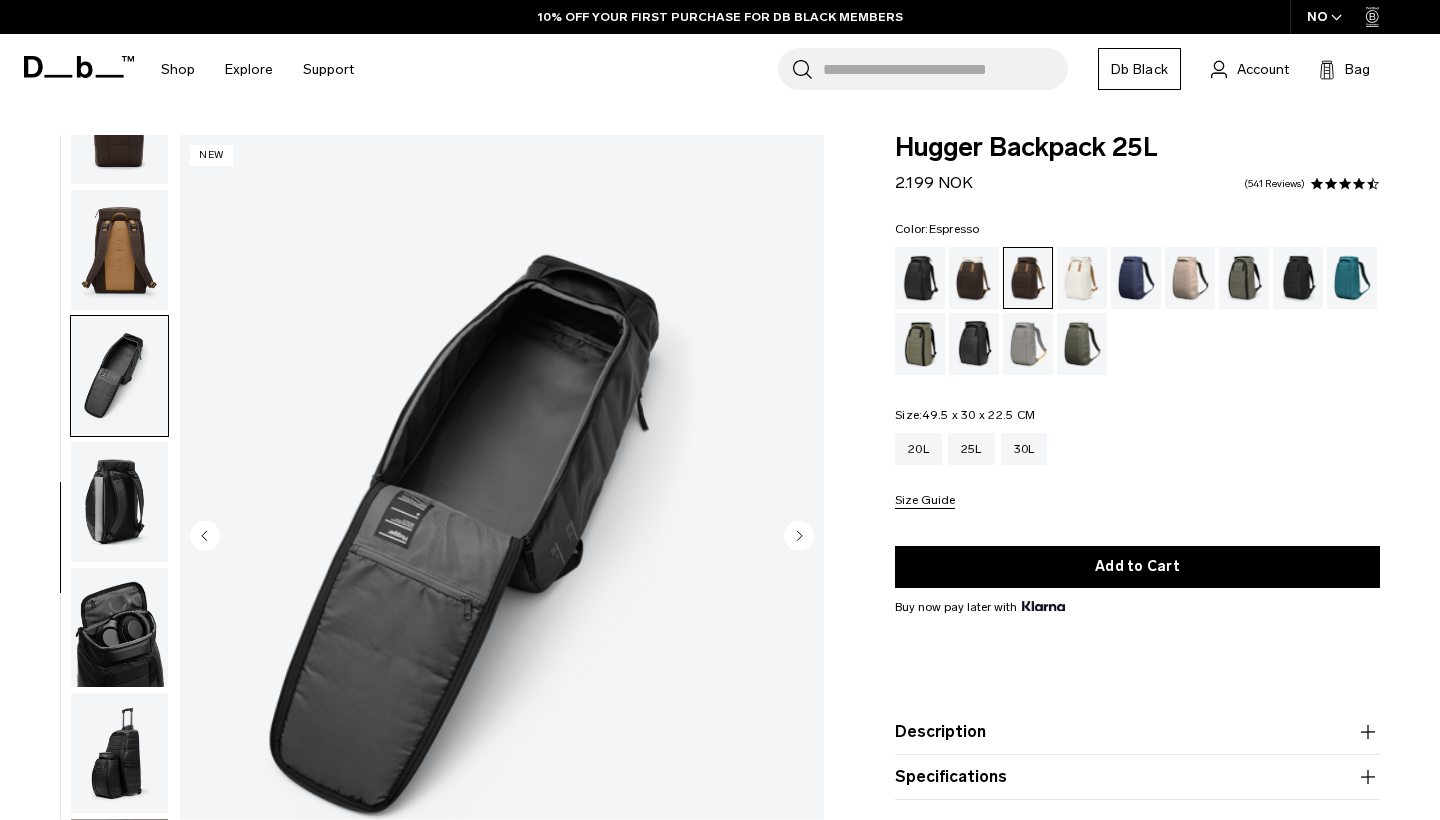 click at bounding box center (119, 376) 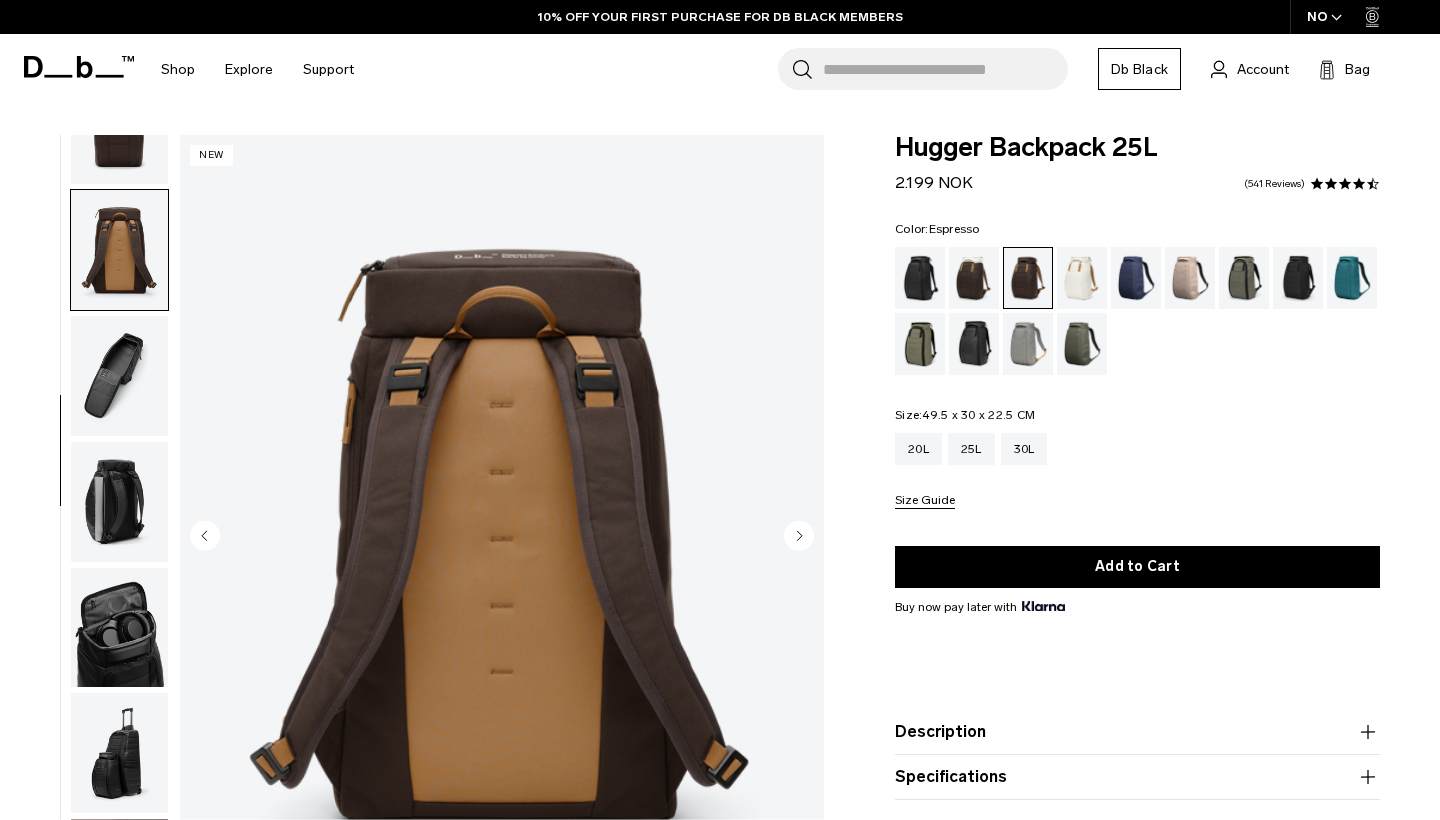 scroll, scrollTop: 0, scrollLeft: 0, axis: both 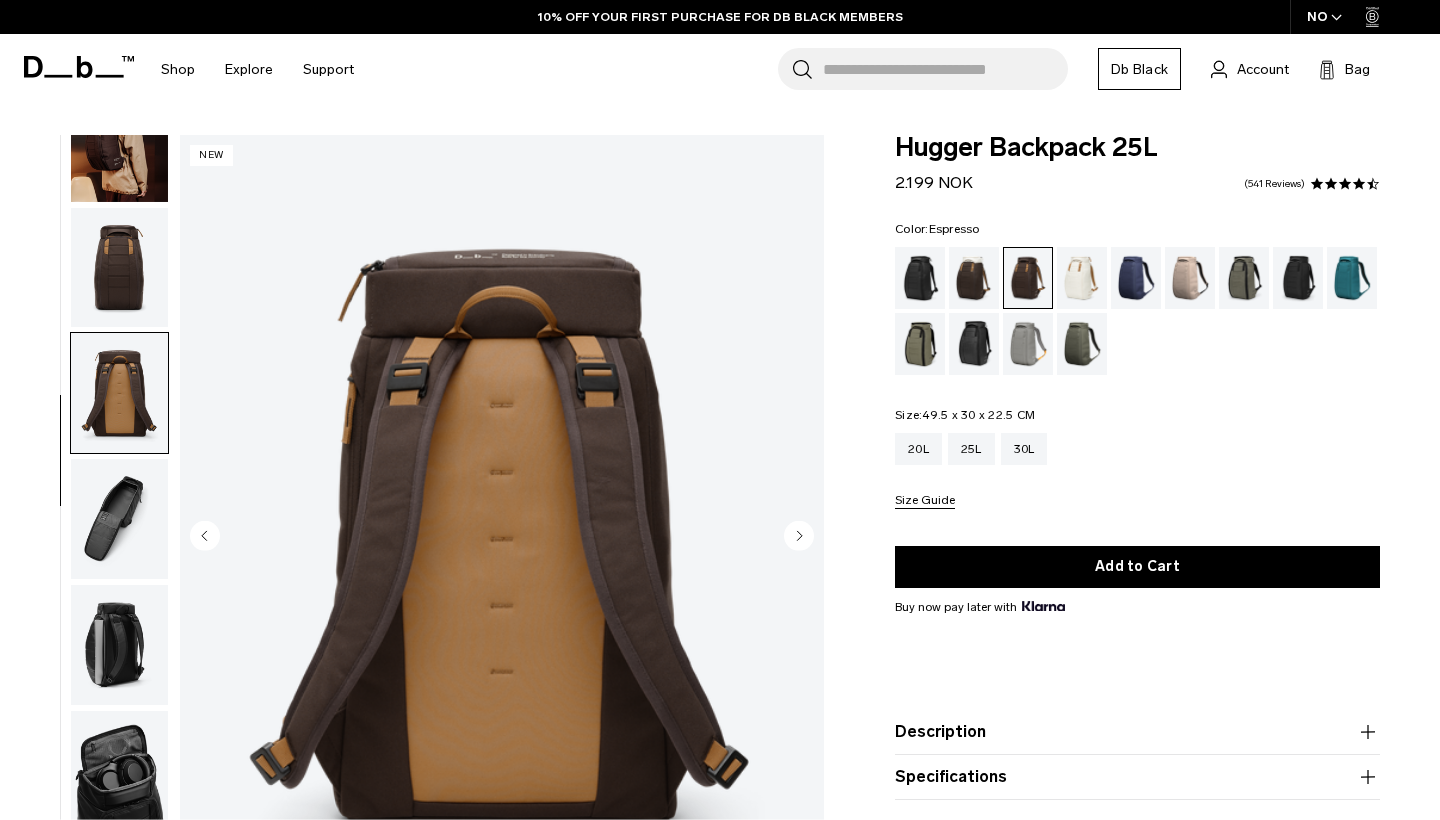 click at bounding box center (119, 142) 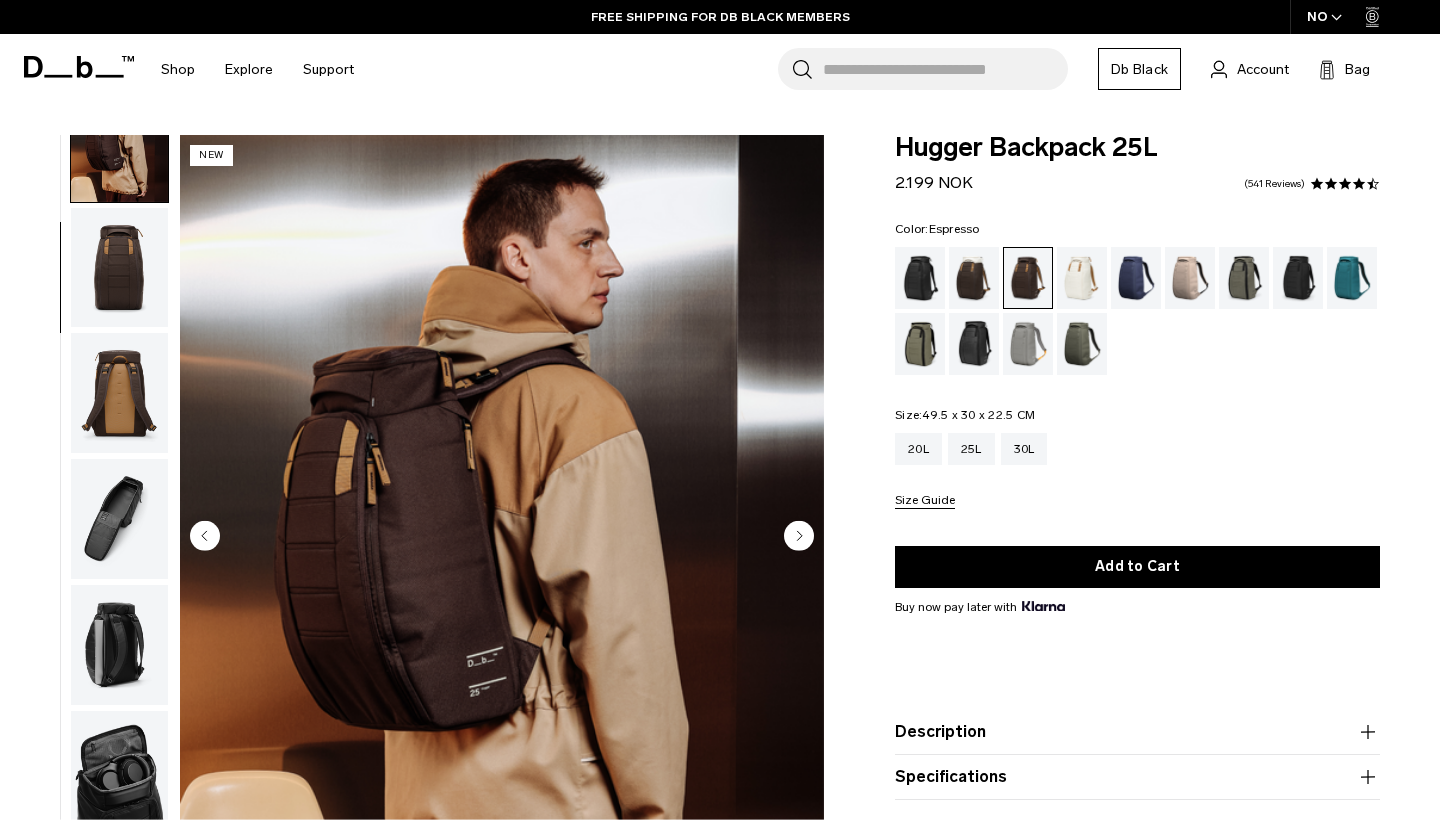 click at bounding box center [119, 268] 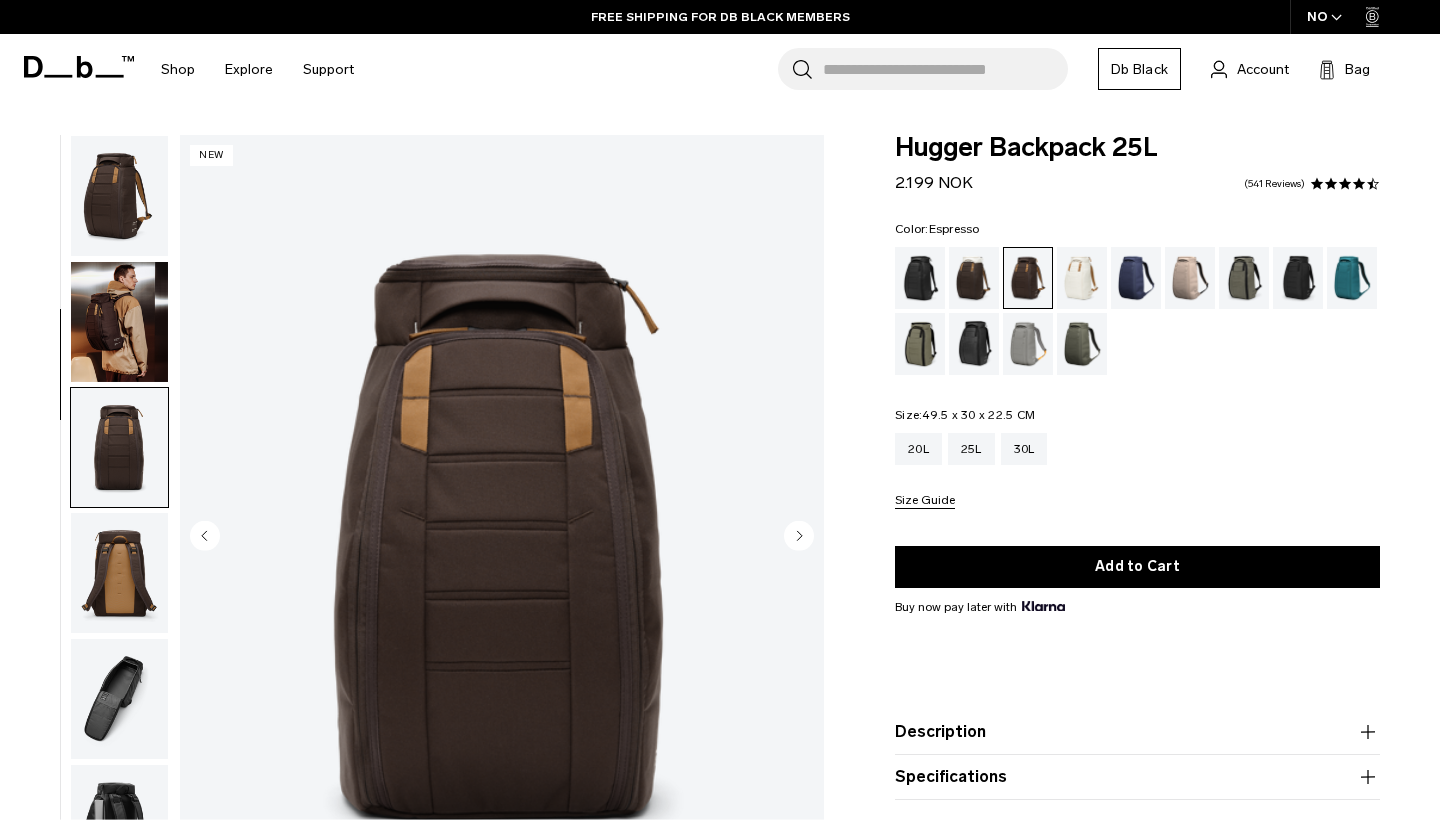 scroll, scrollTop: 0, scrollLeft: 0, axis: both 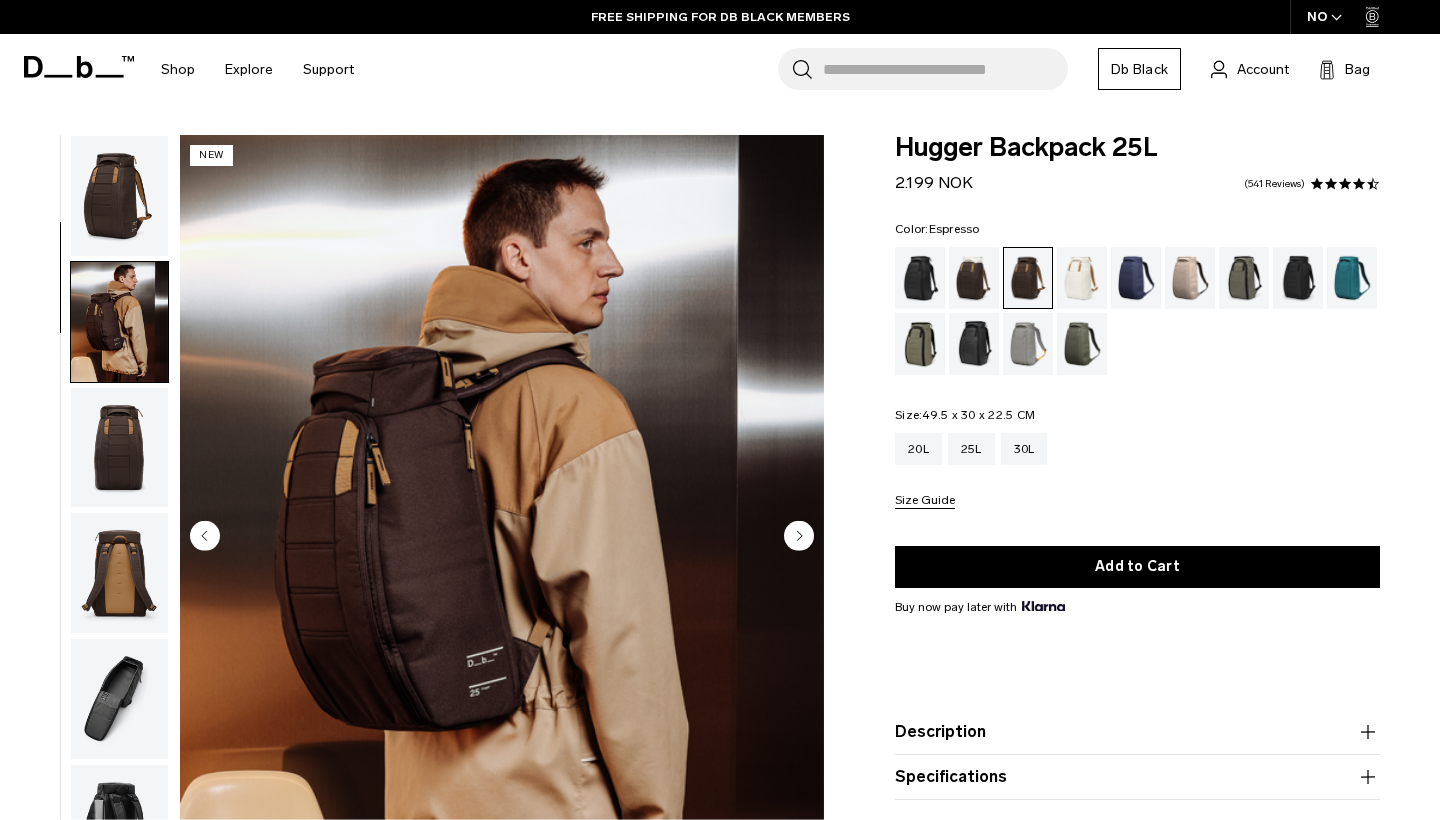 click at bounding box center (119, 196) 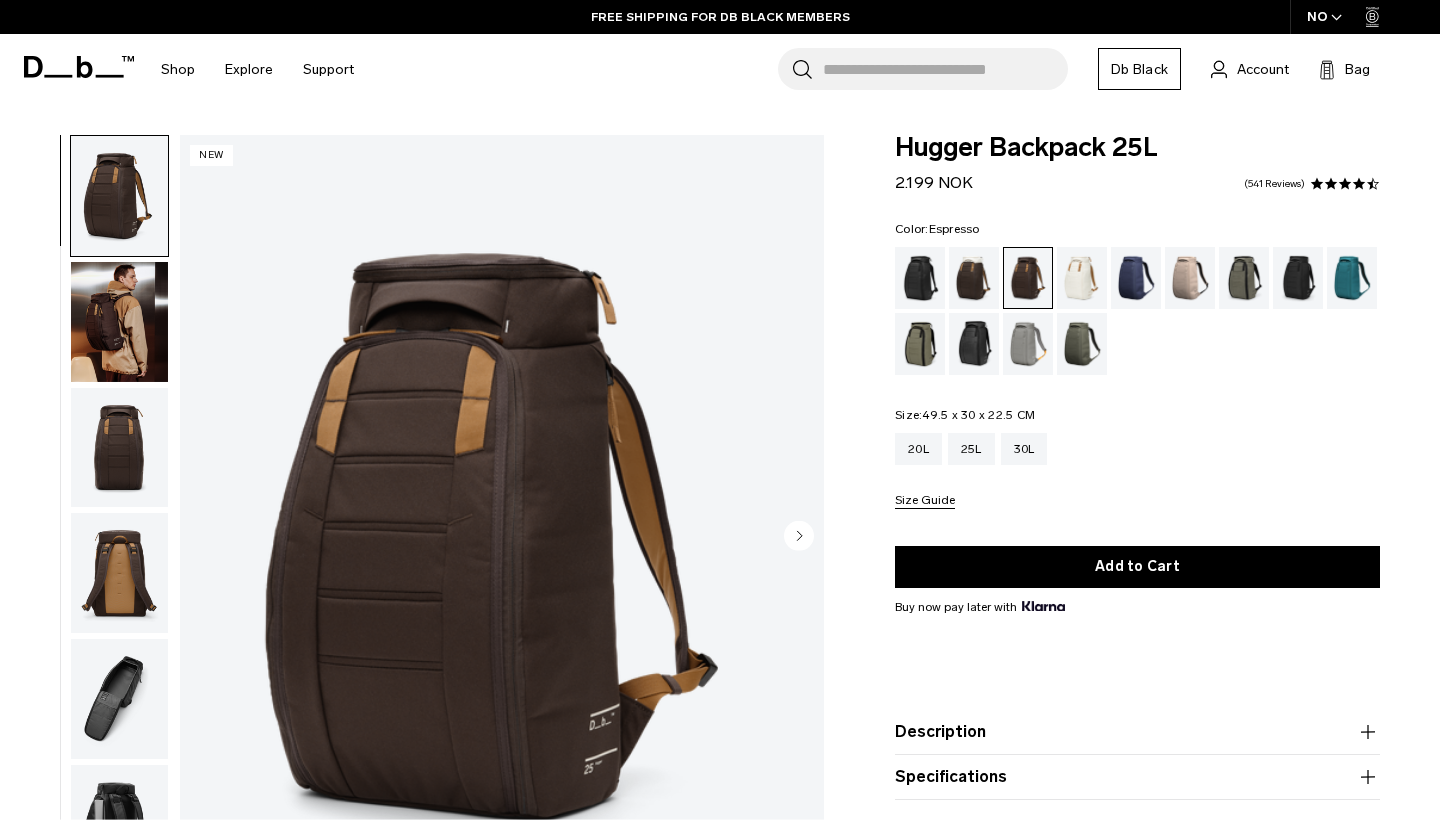 scroll, scrollTop: 0, scrollLeft: 0, axis: both 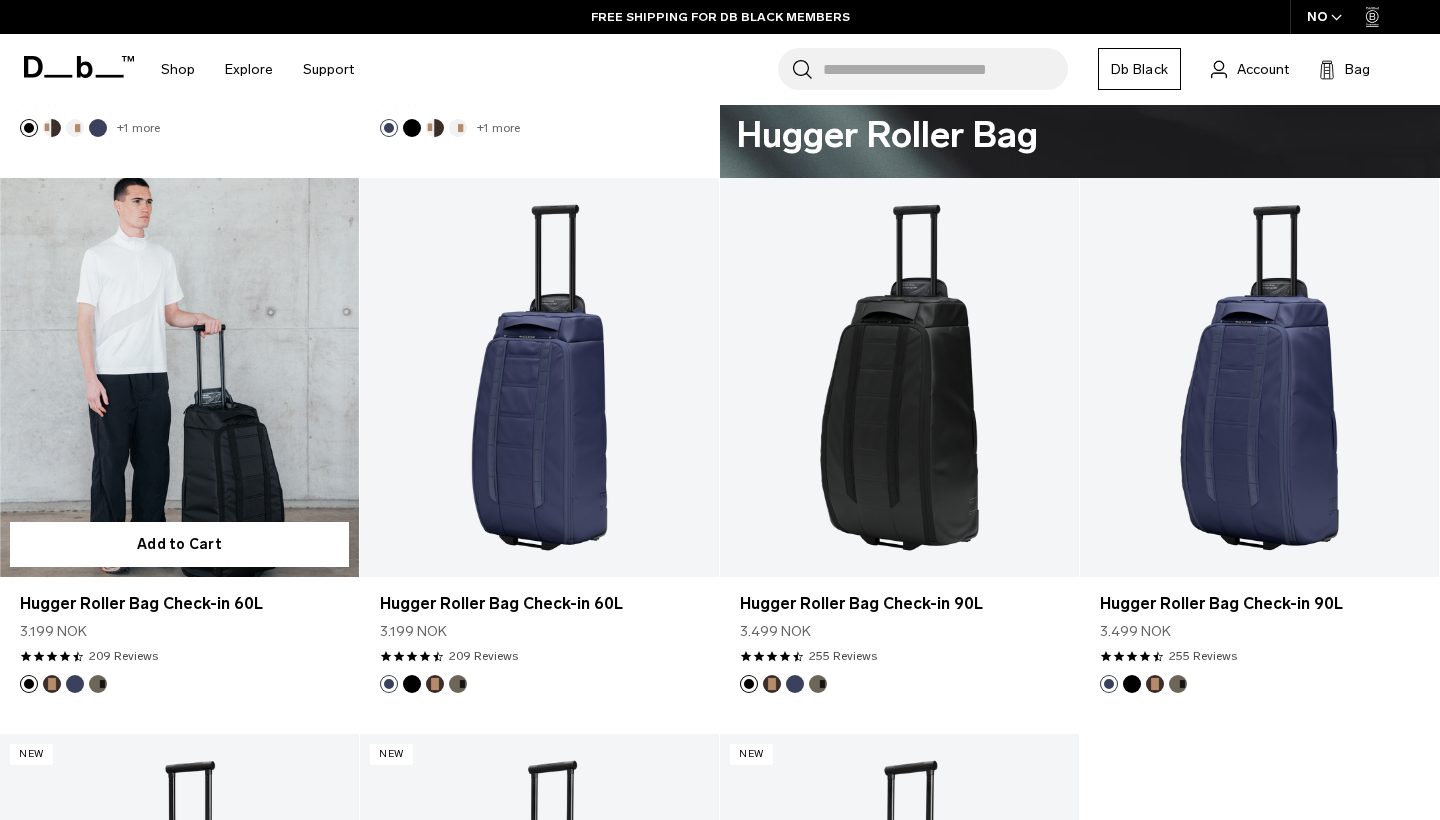 click at bounding box center (179, 377) 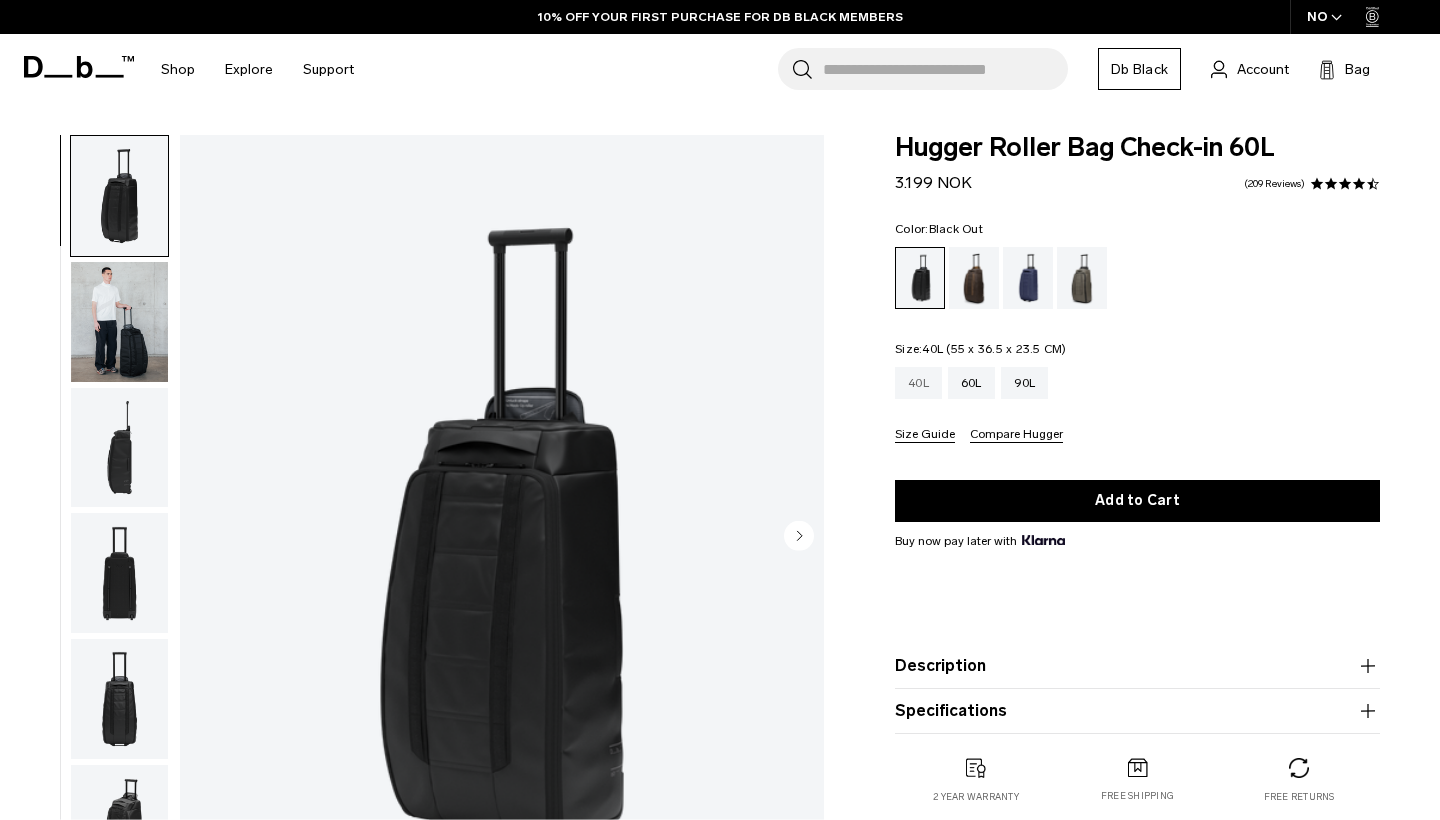 scroll, scrollTop: 0, scrollLeft: 0, axis: both 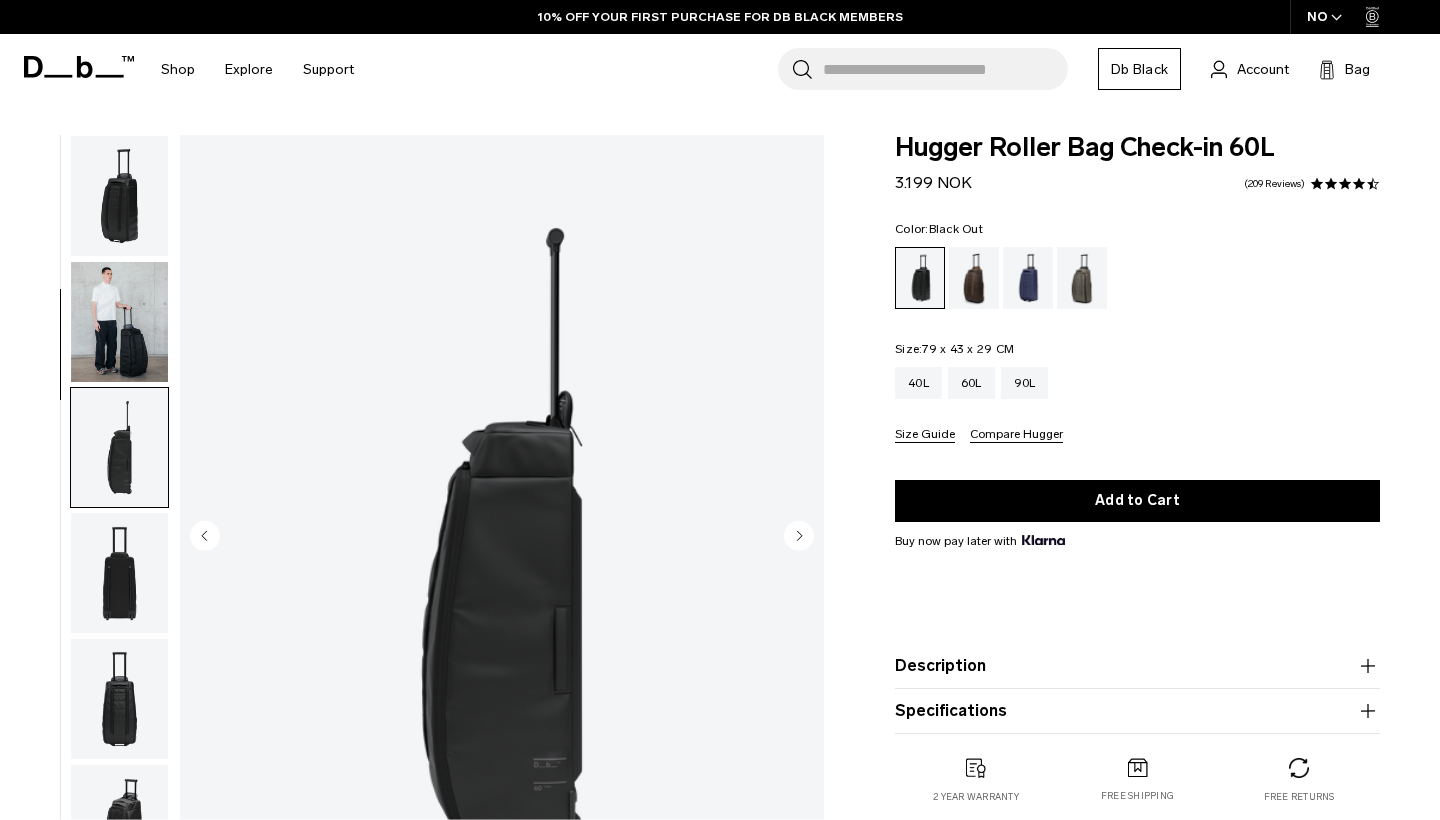click at bounding box center [119, 699] 